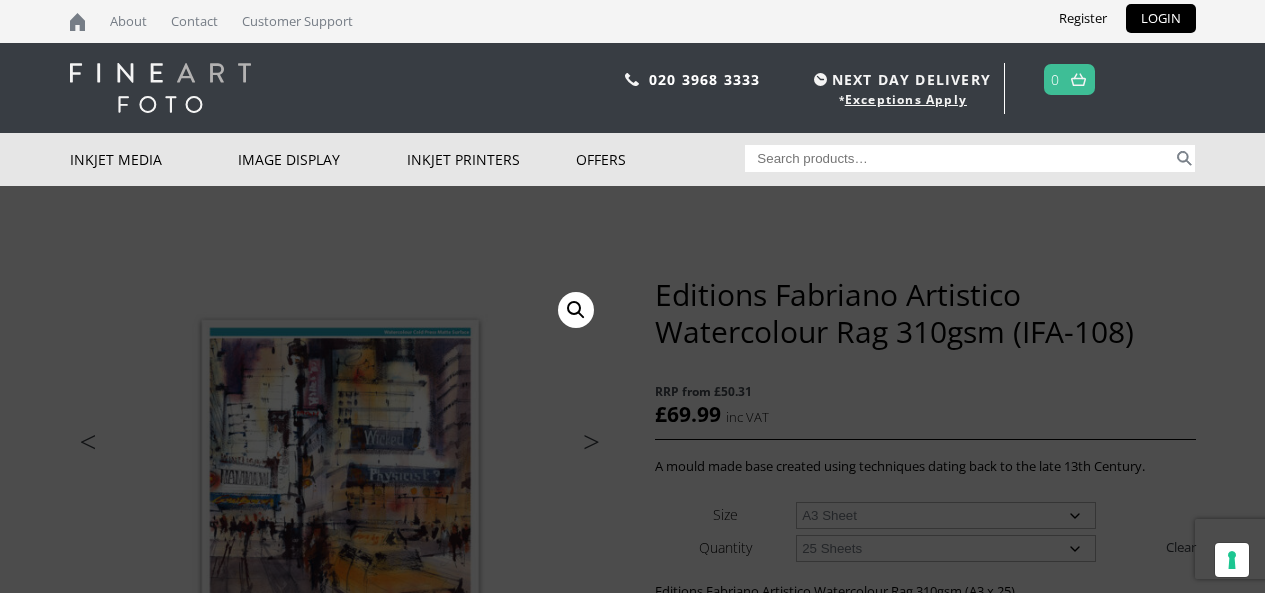 select on "a3-sheet" 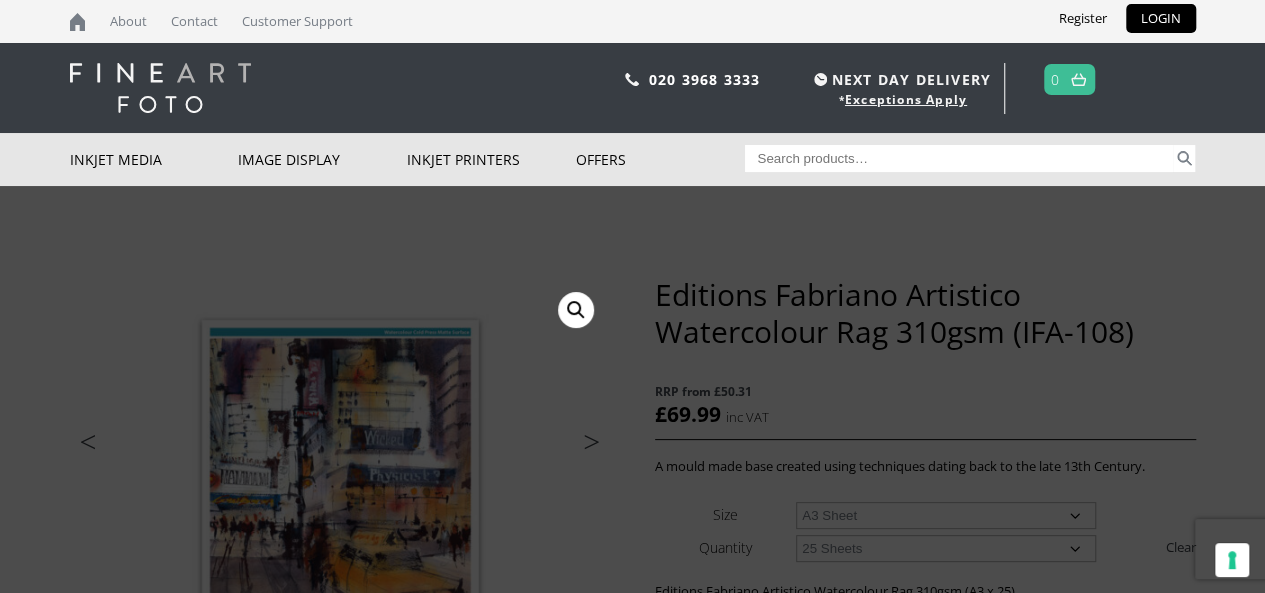 scroll, scrollTop: 0, scrollLeft: 0, axis: both 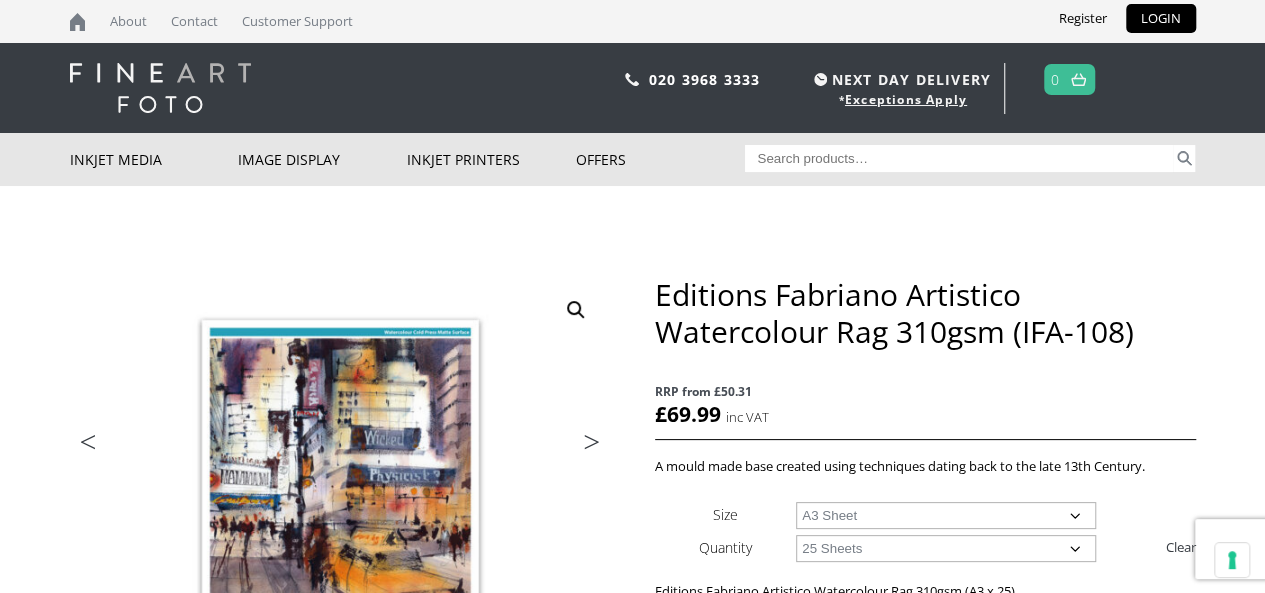click on "Search for:" at bounding box center [959, 158] 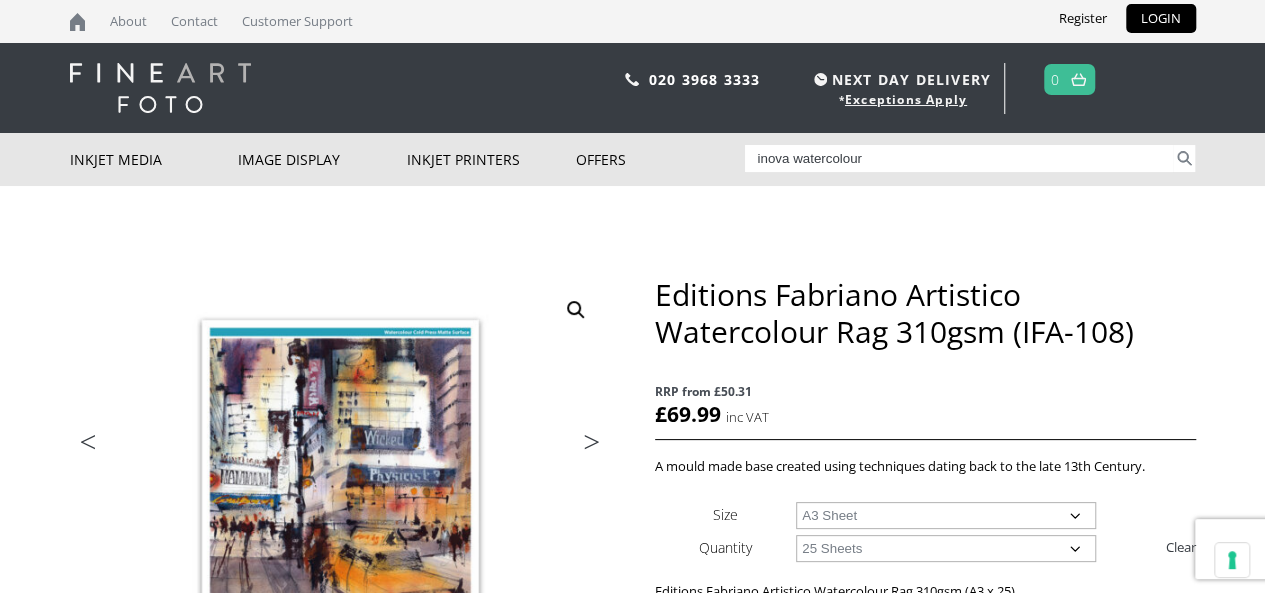 type on "inova watercolour" 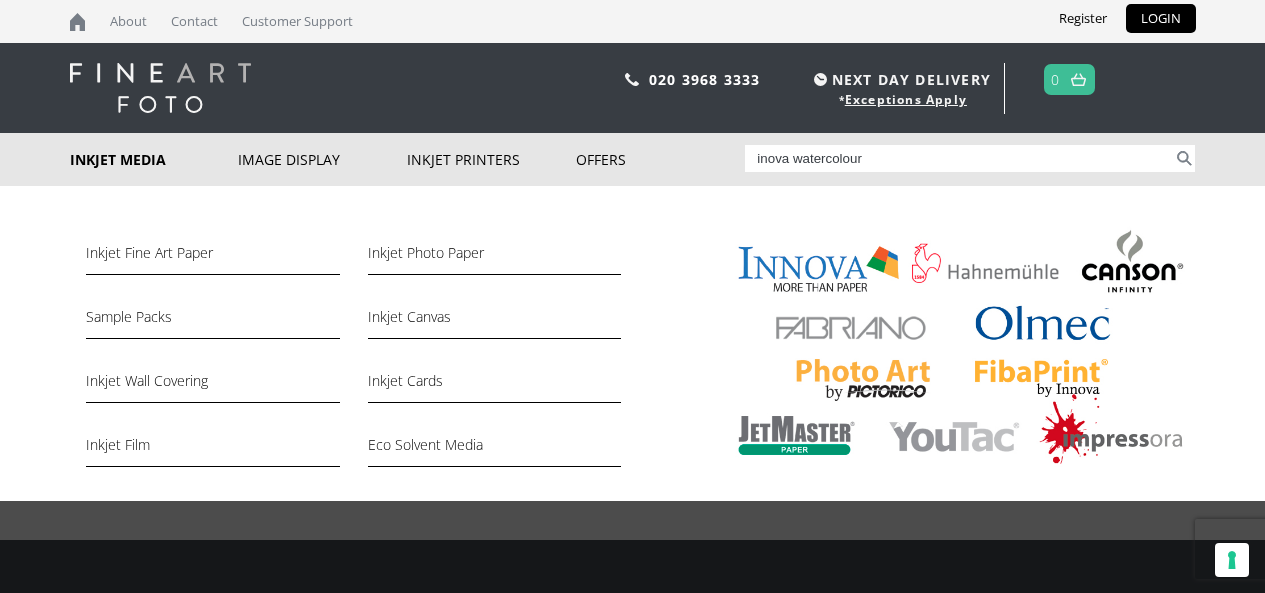 scroll, scrollTop: 0, scrollLeft: 0, axis: both 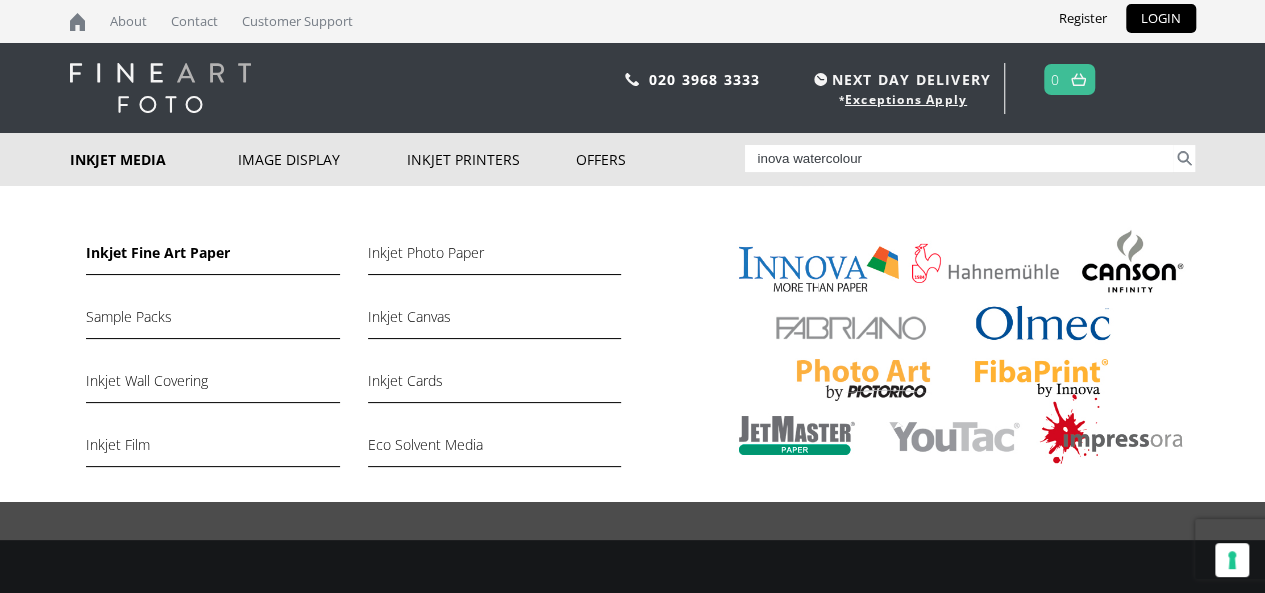 click on "Inkjet Fine Art Paper" at bounding box center [212, 258] 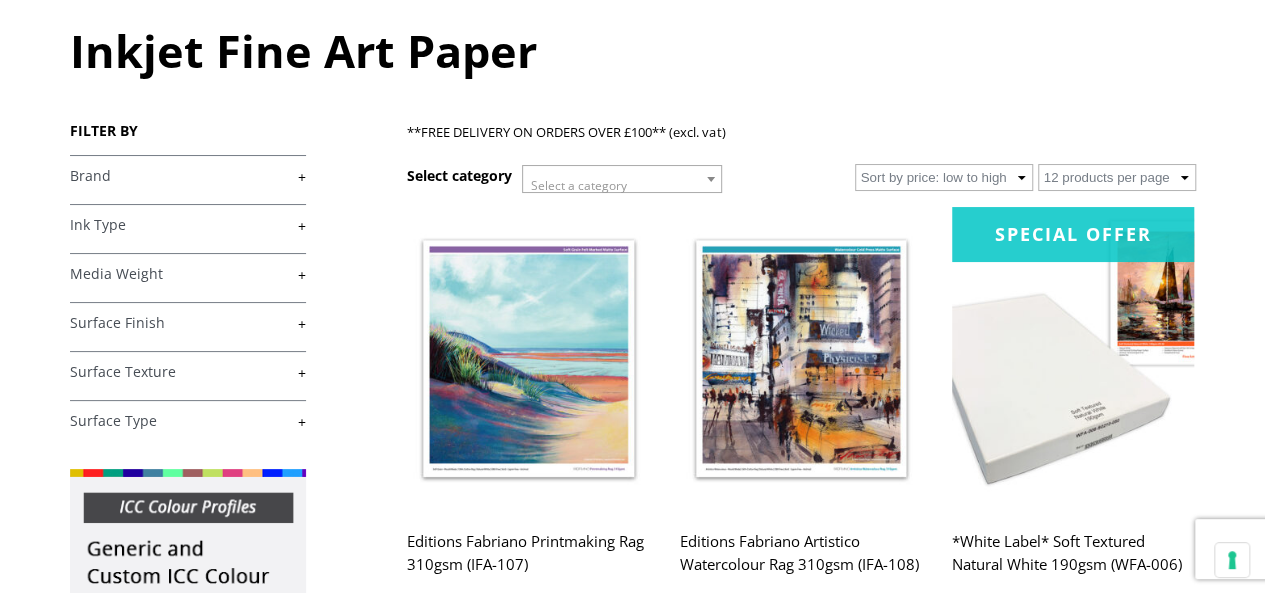scroll, scrollTop: 422, scrollLeft: 0, axis: vertical 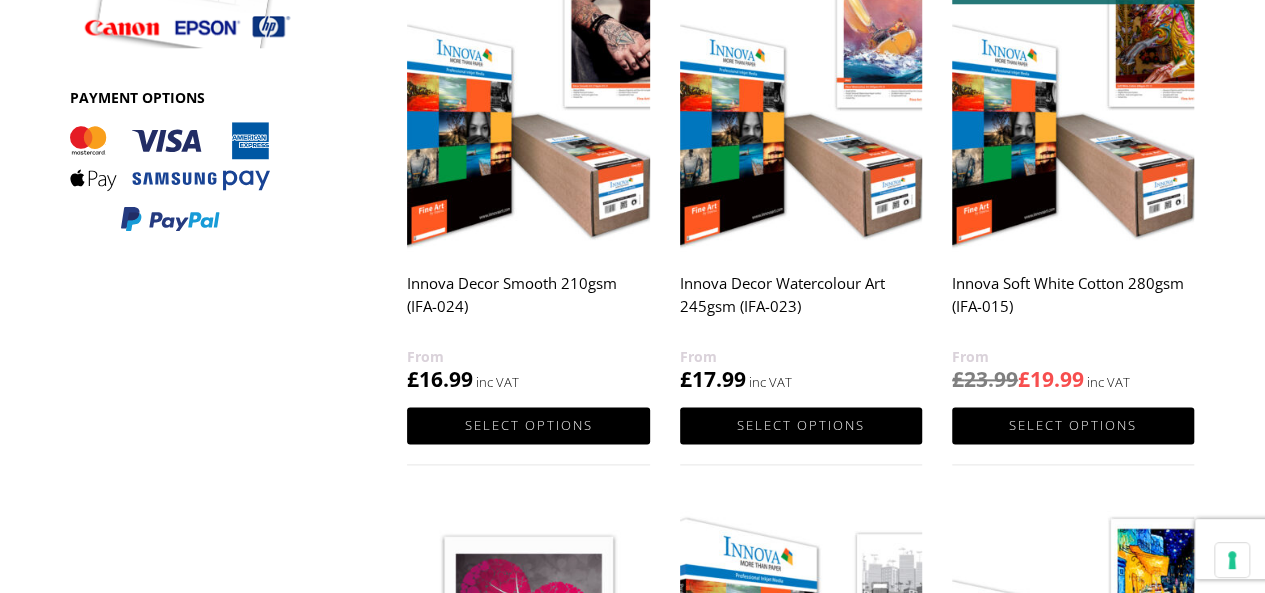 click on "Innova Decor Watercolour Art 245gsm (IFA-023)" at bounding box center [801, 305] 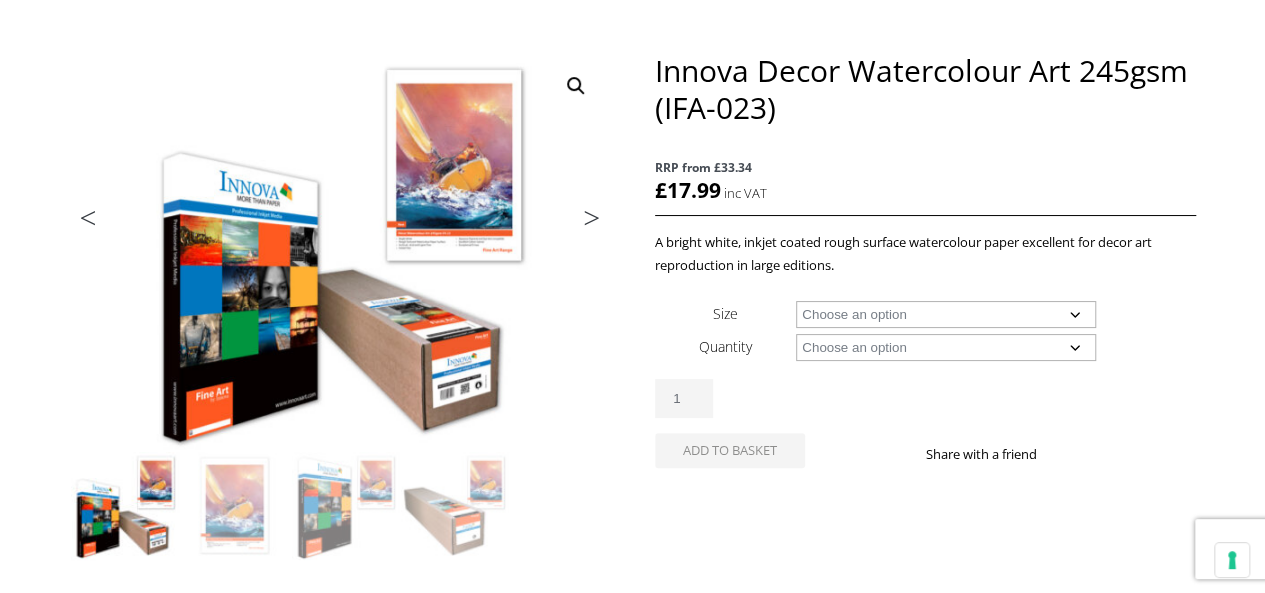 scroll, scrollTop: 0, scrollLeft: 0, axis: both 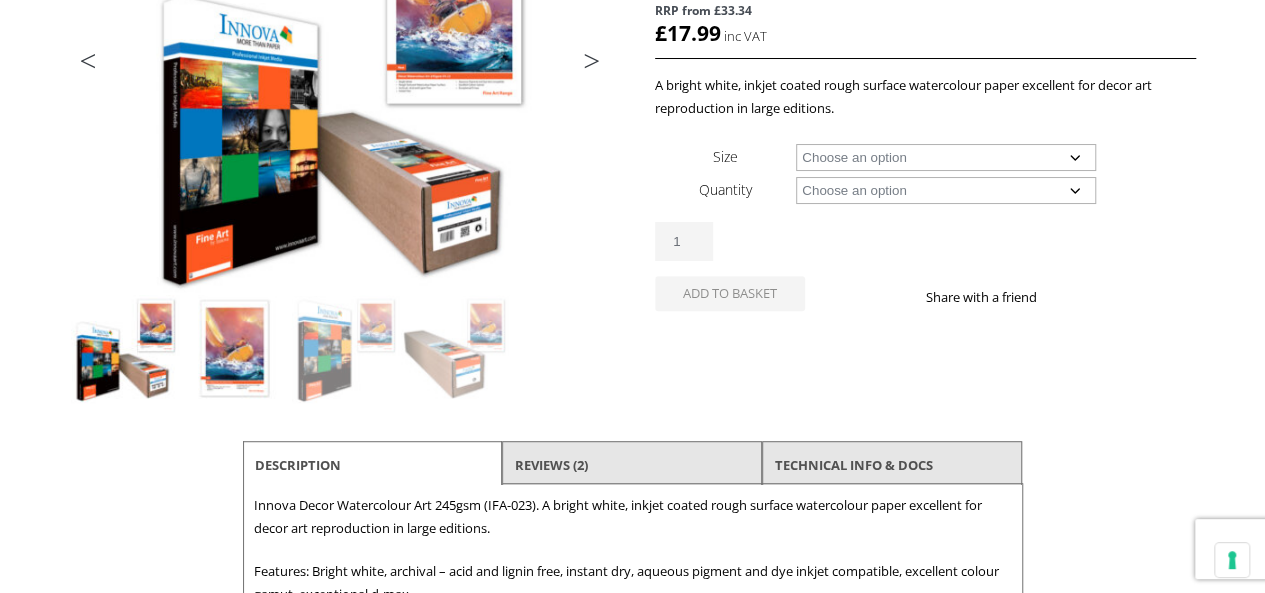 click at bounding box center [235, 349] 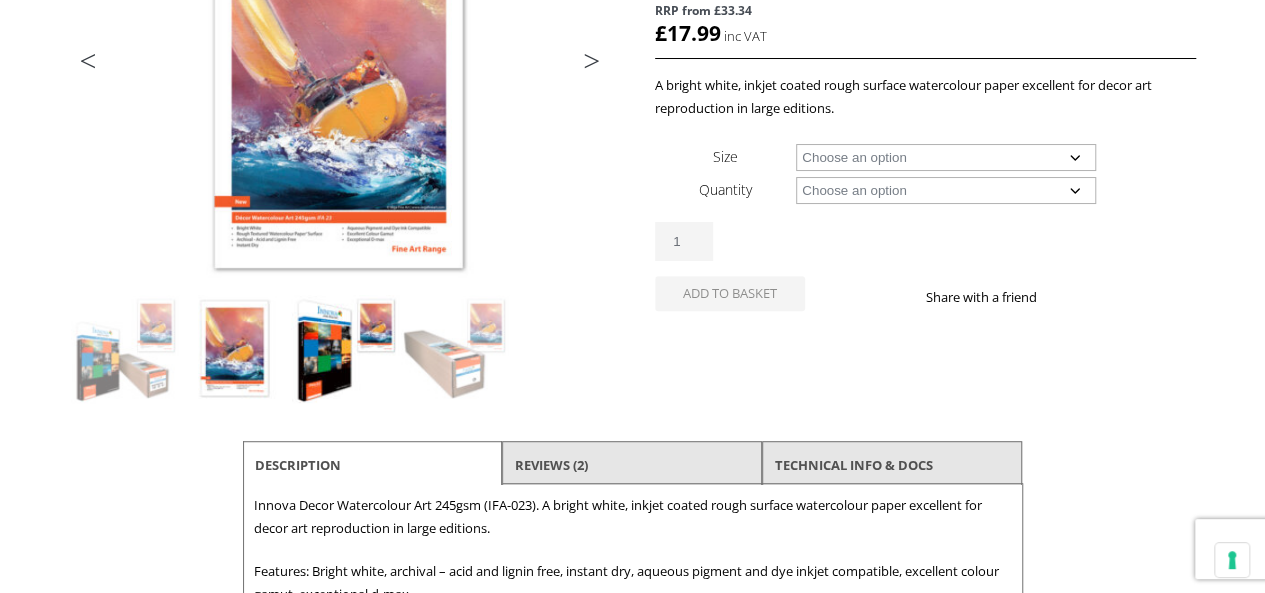 click at bounding box center (345, 349) 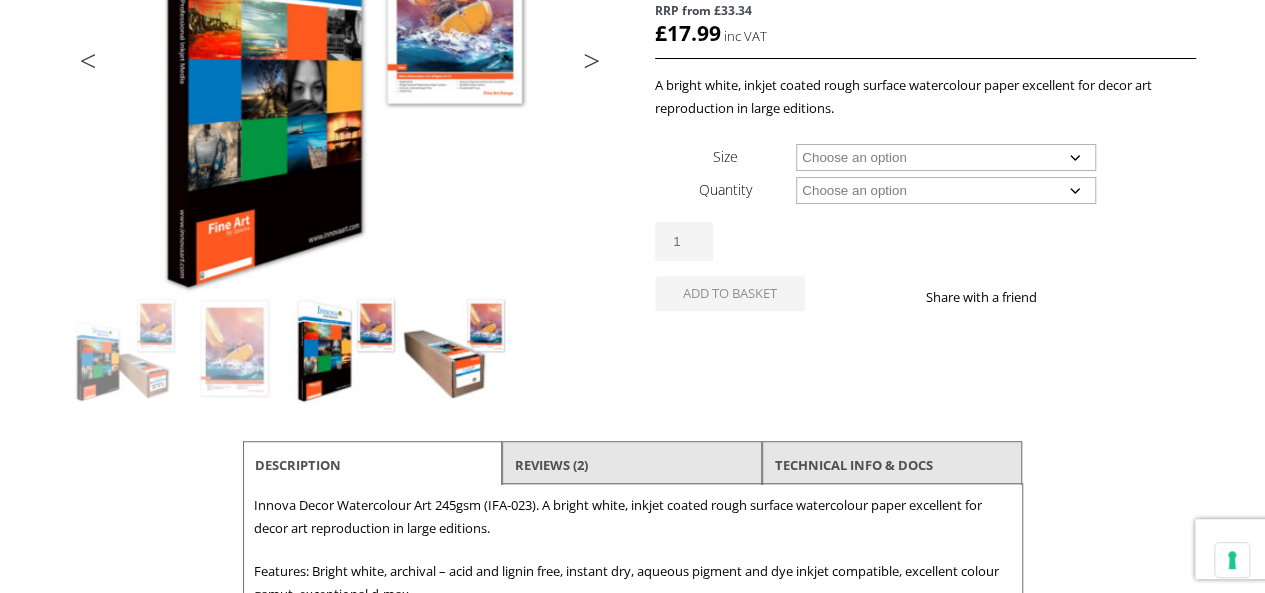 click at bounding box center (455, 349) 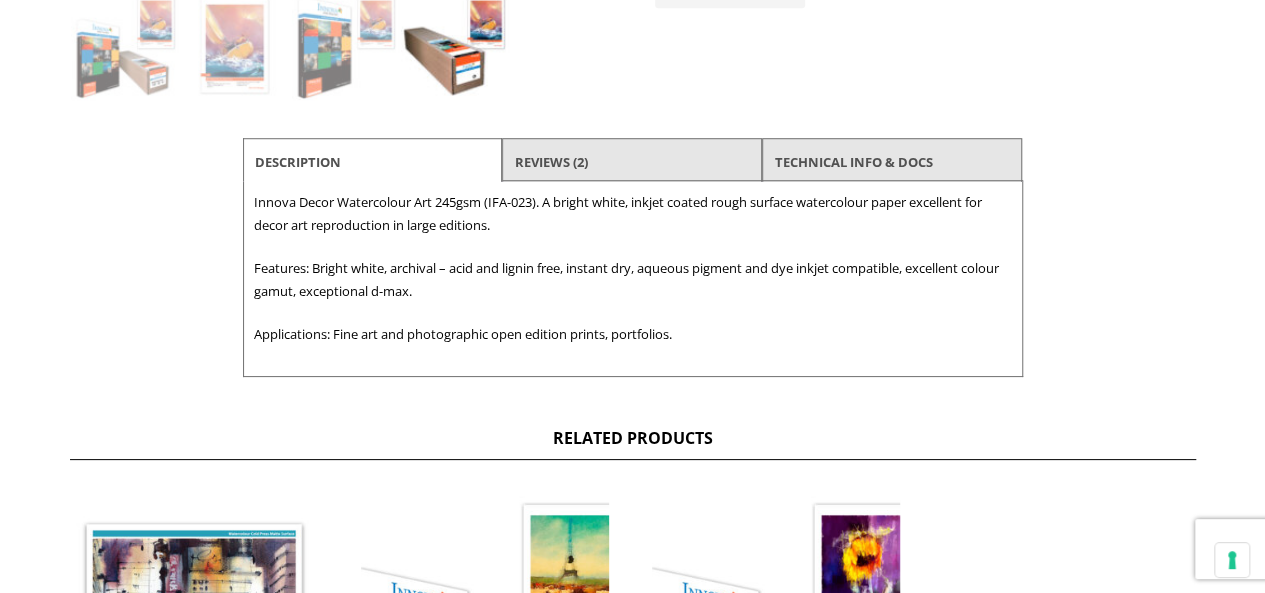 scroll, scrollTop: 693, scrollLeft: 0, axis: vertical 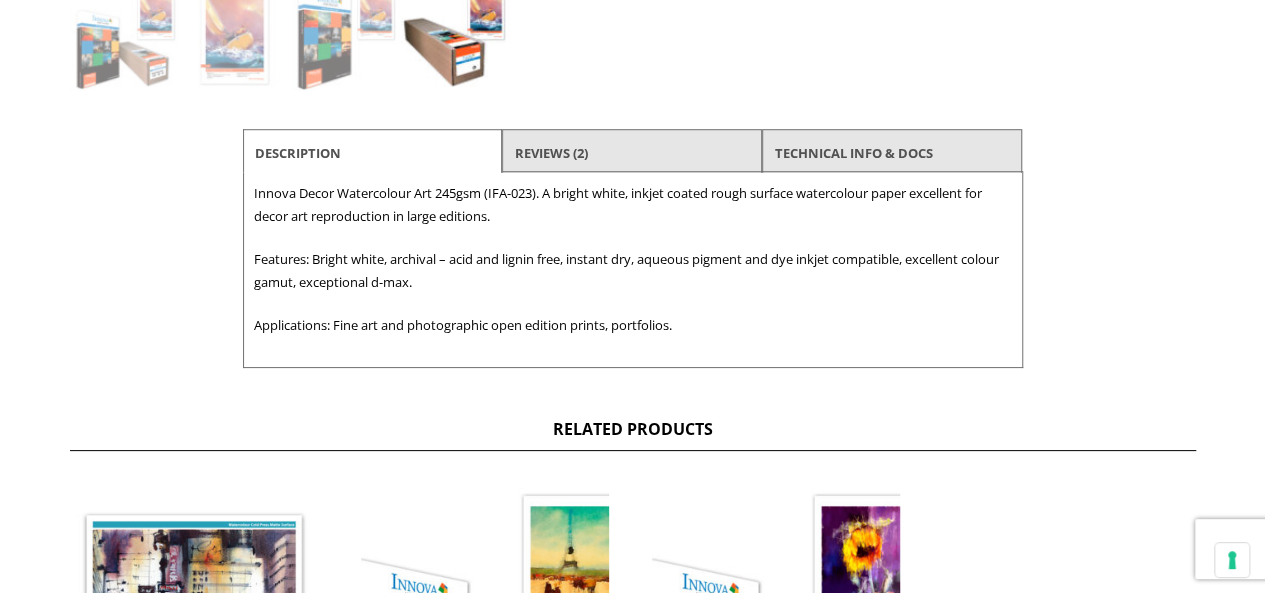 click on "Description
Innova Decor Watercolour Art 245gsm (IFA-023). A bright white, inkjet coated rough surface watercolour paper excellent for decor art reproduction in large editions.
Features: Bright white, archival – acid and lignin free, instant dry, aqueous pigment and dye inkjet compatible, excellent colour gamut, exceptional d-max.
Applications: Fine art and photographic open edition prints, portfolios." at bounding box center (633, 270) 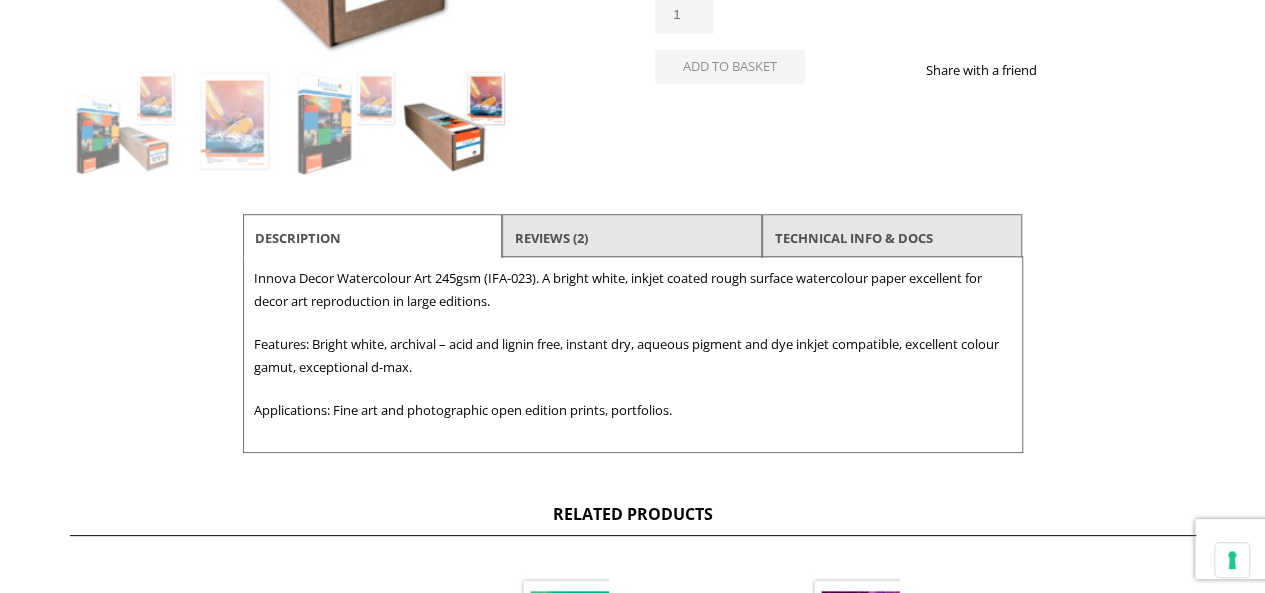 scroll, scrollTop: 607, scrollLeft: 0, axis: vertical 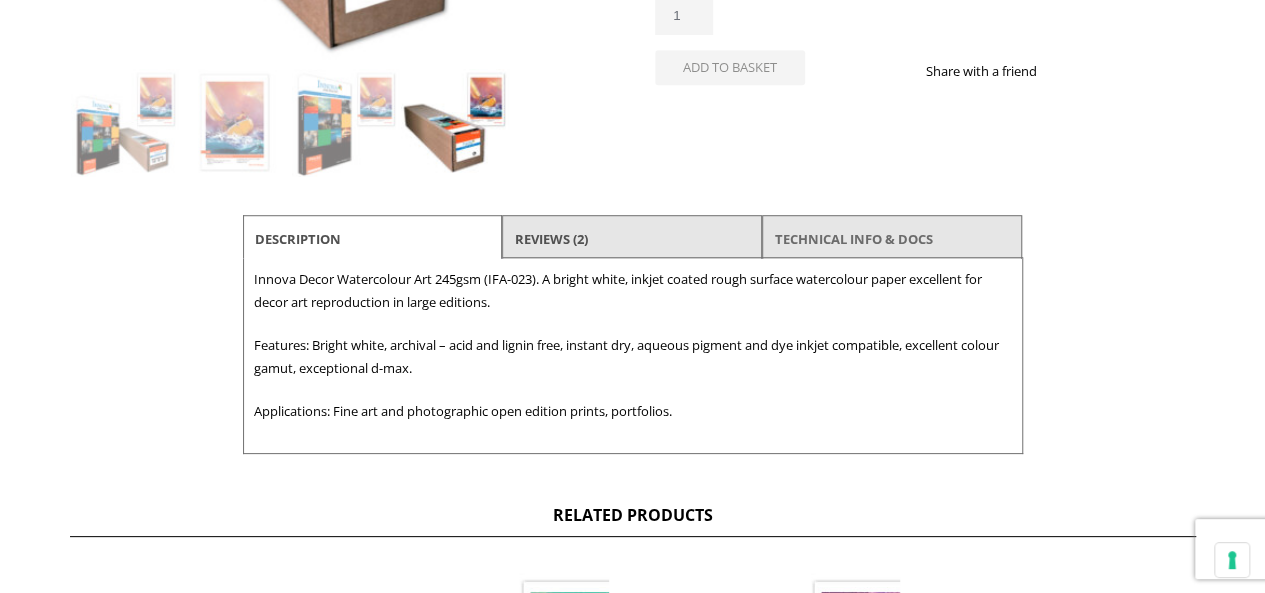 click on "TECHNICAL INFO & DOCS" at bounding box center (854, 239) 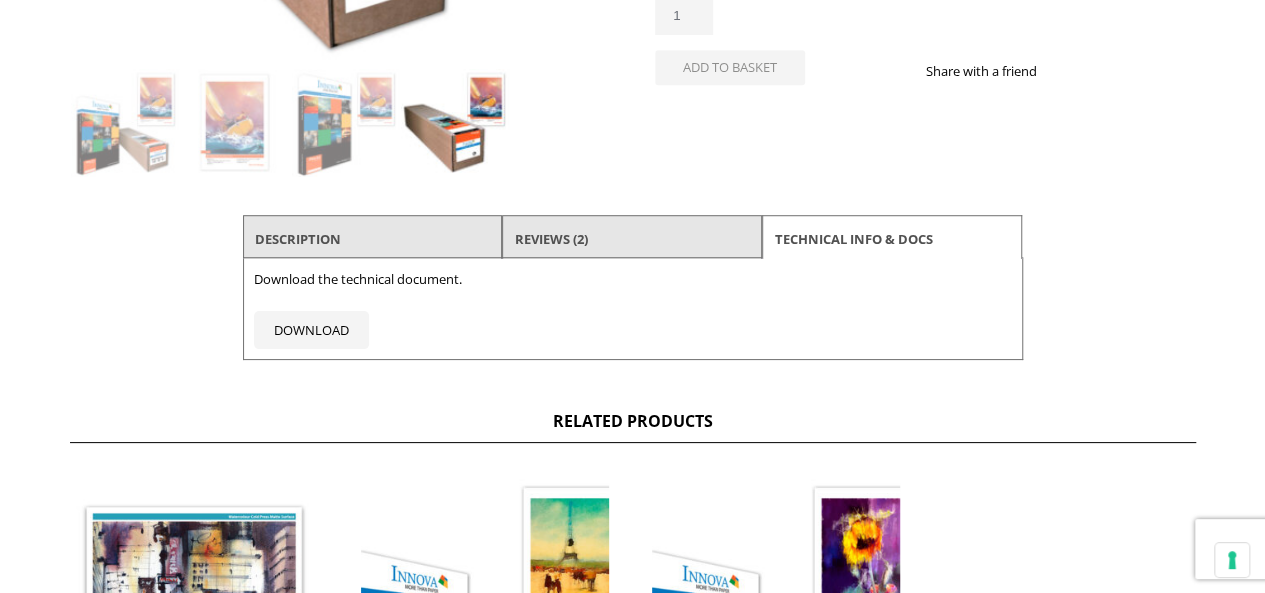 click on "Reviews (2)" at bounding box center (632, 239) 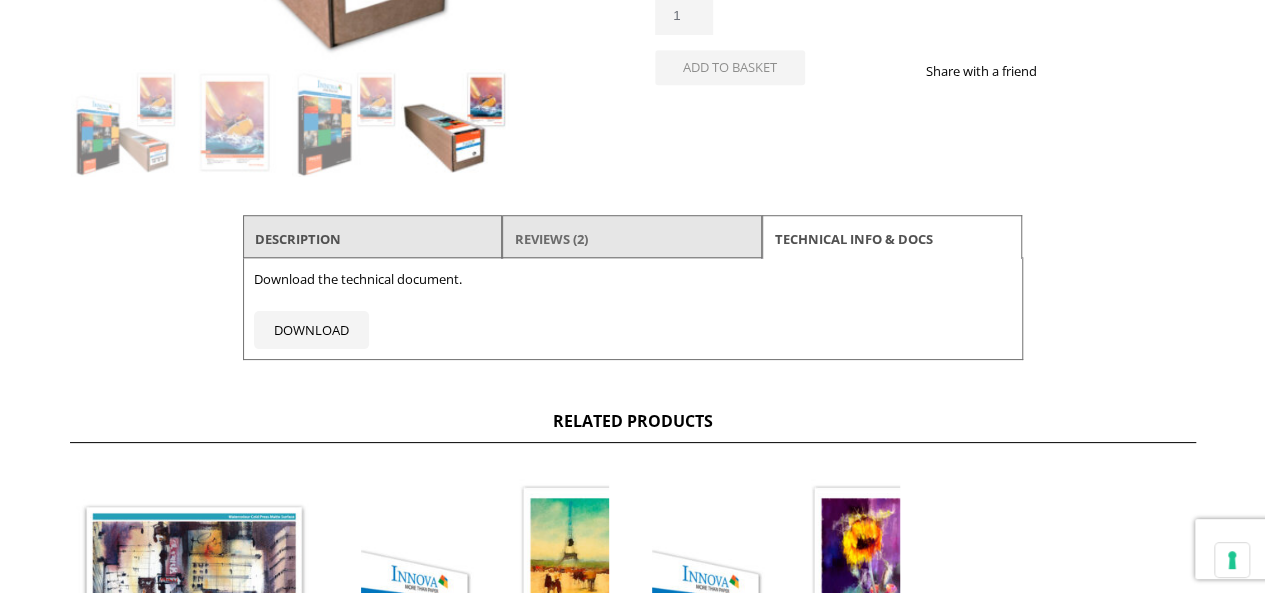 click on "Reviews (2)" at bounding box center [551, 239] 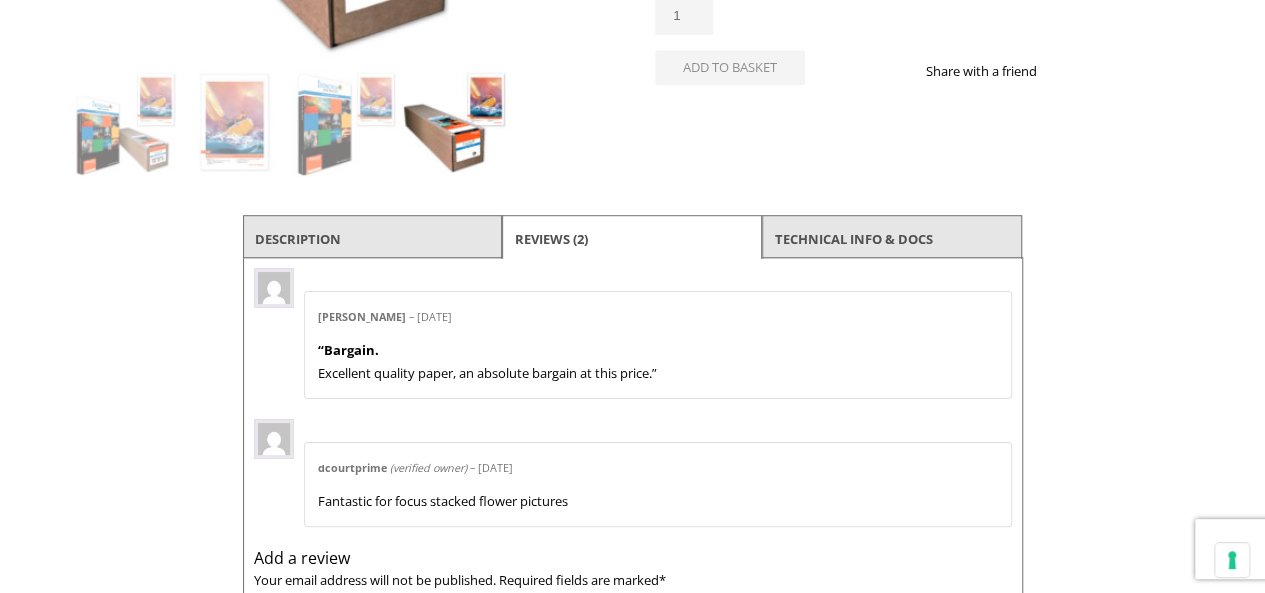 click on "Description" at bounding box center (373, 239) 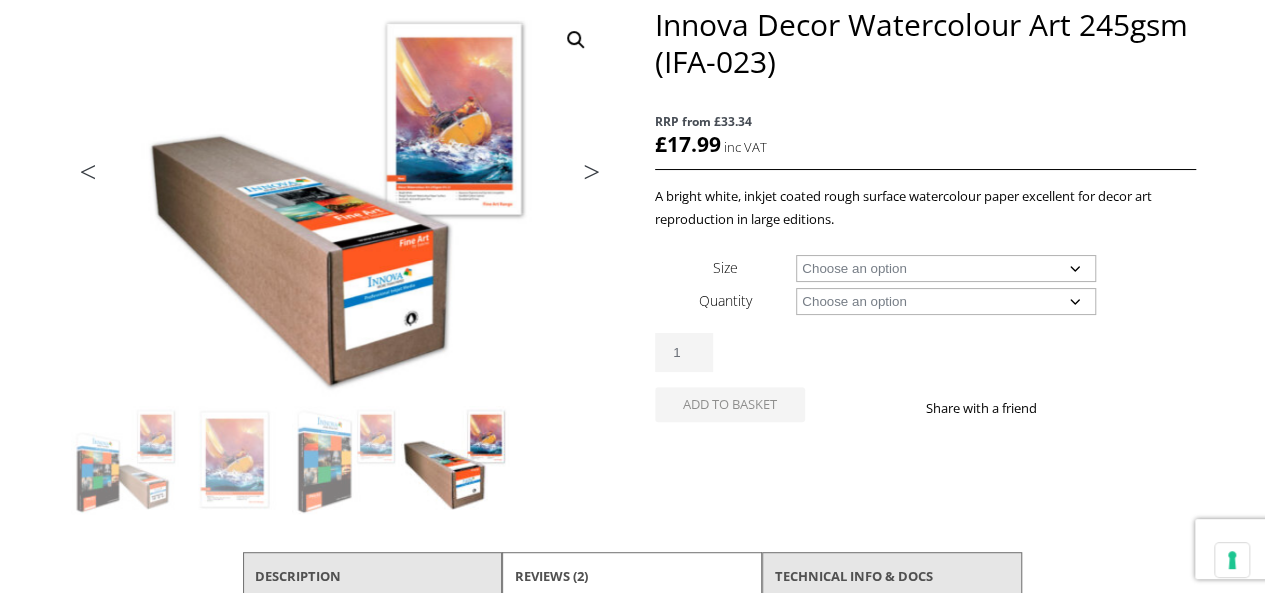 scroll, scrollTop: 269, scrollLeft: 0, axis: vertical 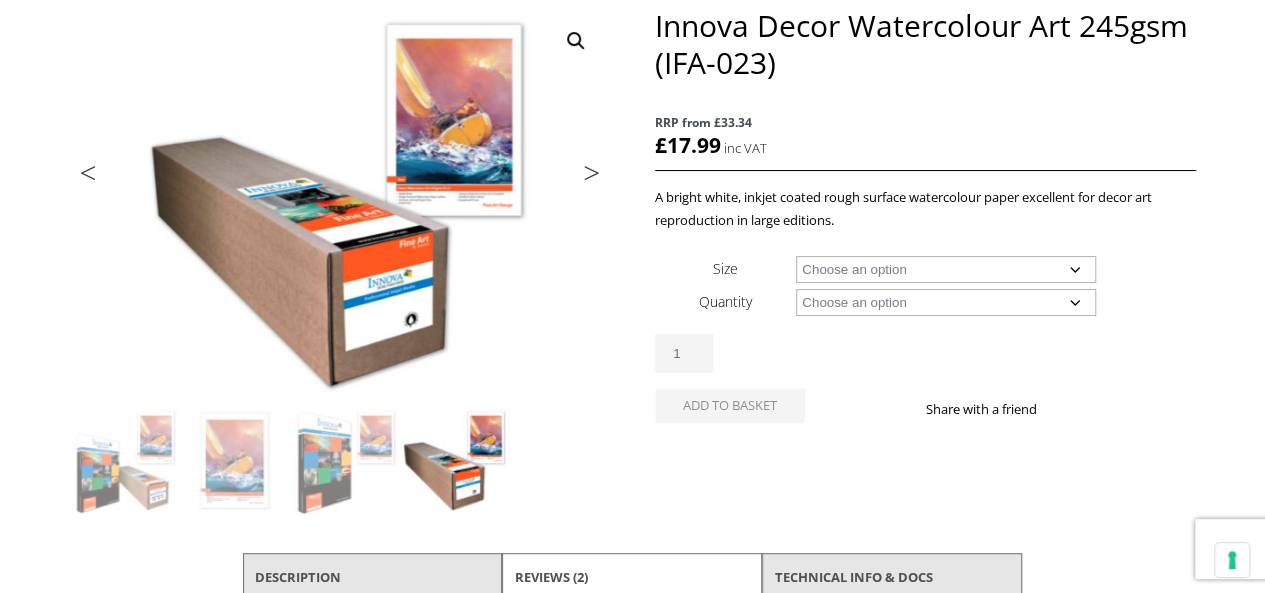 click on "Choose an option A4 Sheet A3 Sheet A3+ Sheet A2 Sheet 17" Wide Roll 24" Wide Roll 36" Wide Roll 44" Wide Roll 60" Wide Roll" 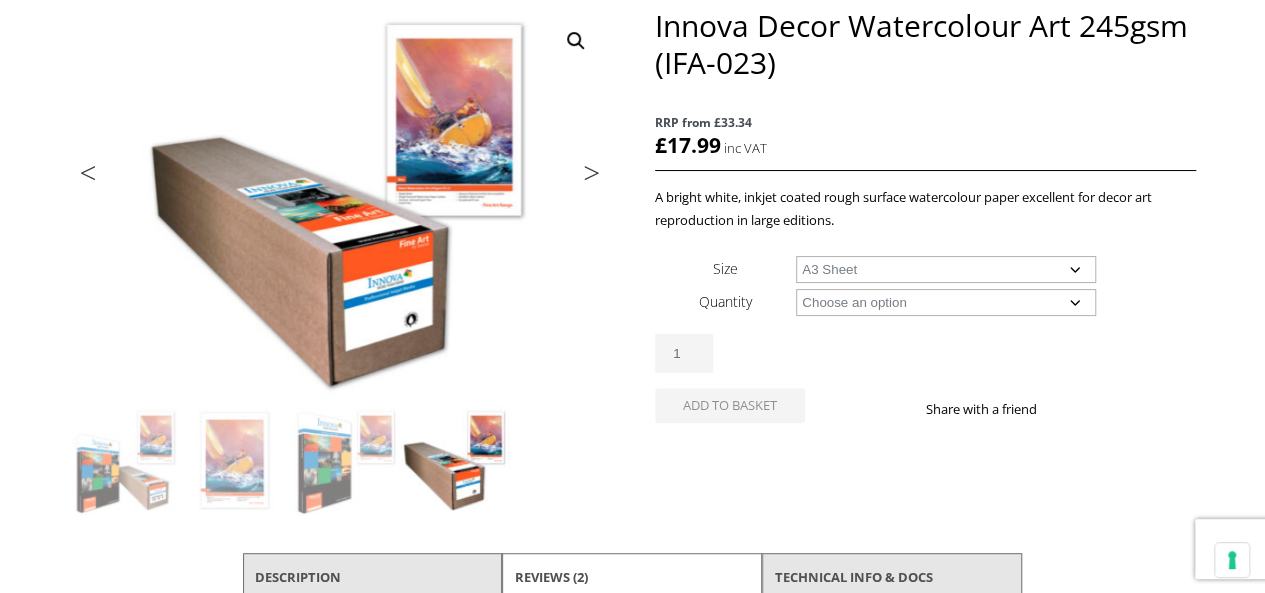 click on "Choose an option A4 Sheet A3 Sheet A3+ Sheet A2 Sheet 17" Wide Roll 24" Wide Roll 36" Wide Roll 44" Wide Roll 60" Wide Roll" 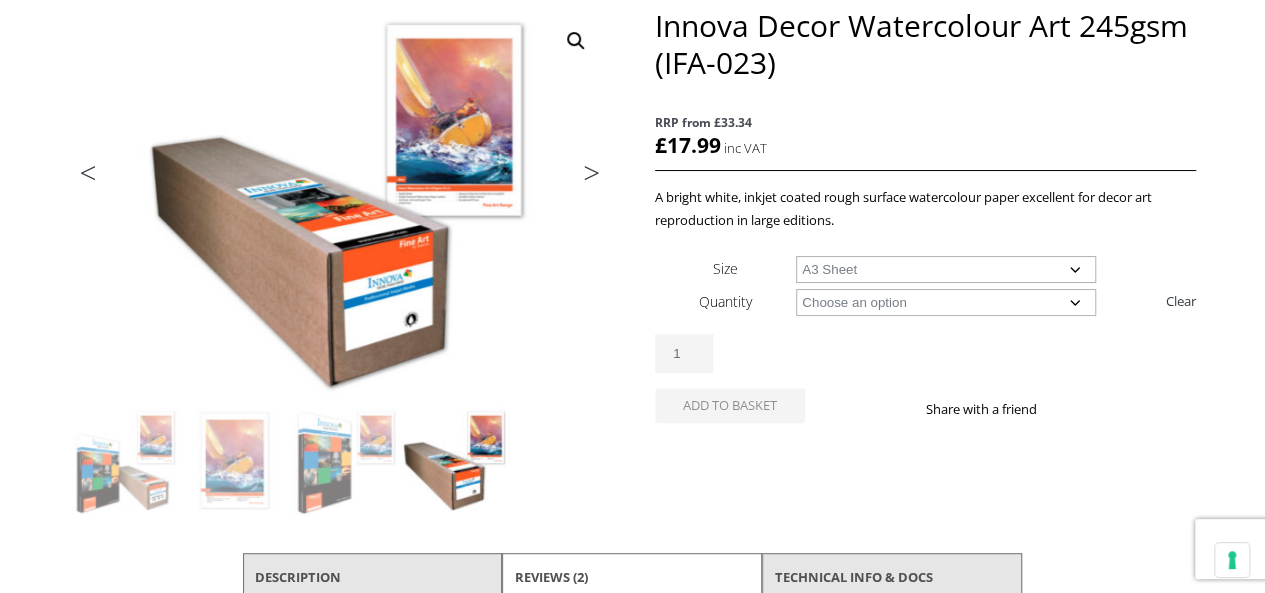 click on "Choose an option 25 Sheets" 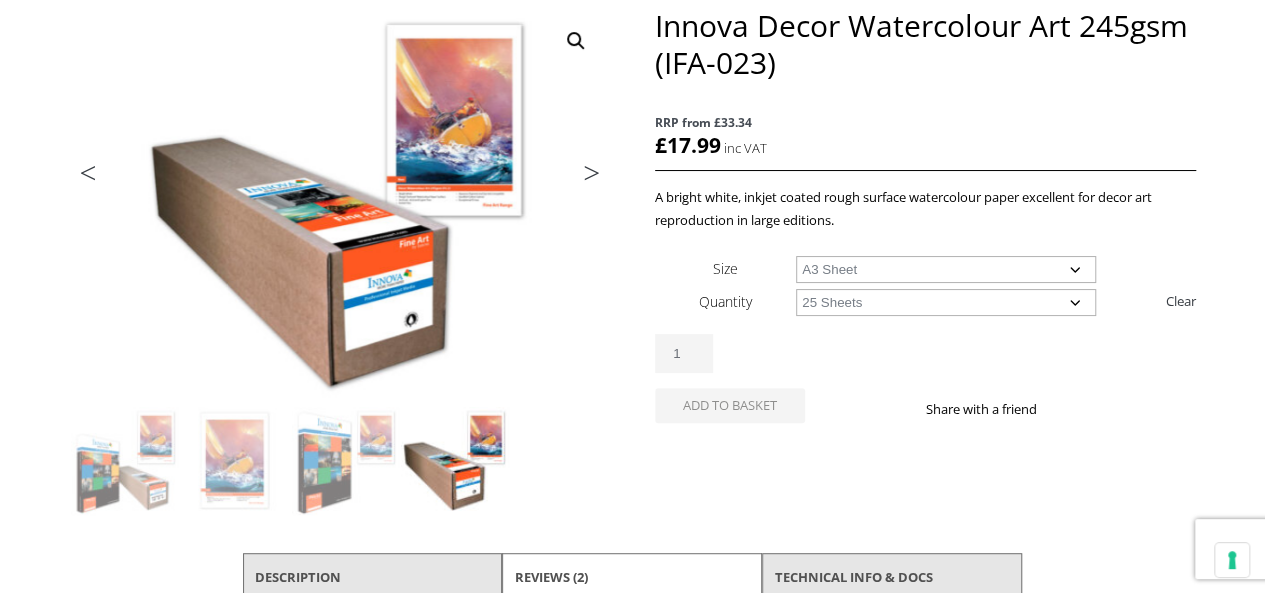 click on "Choose an option 25 Sheets" 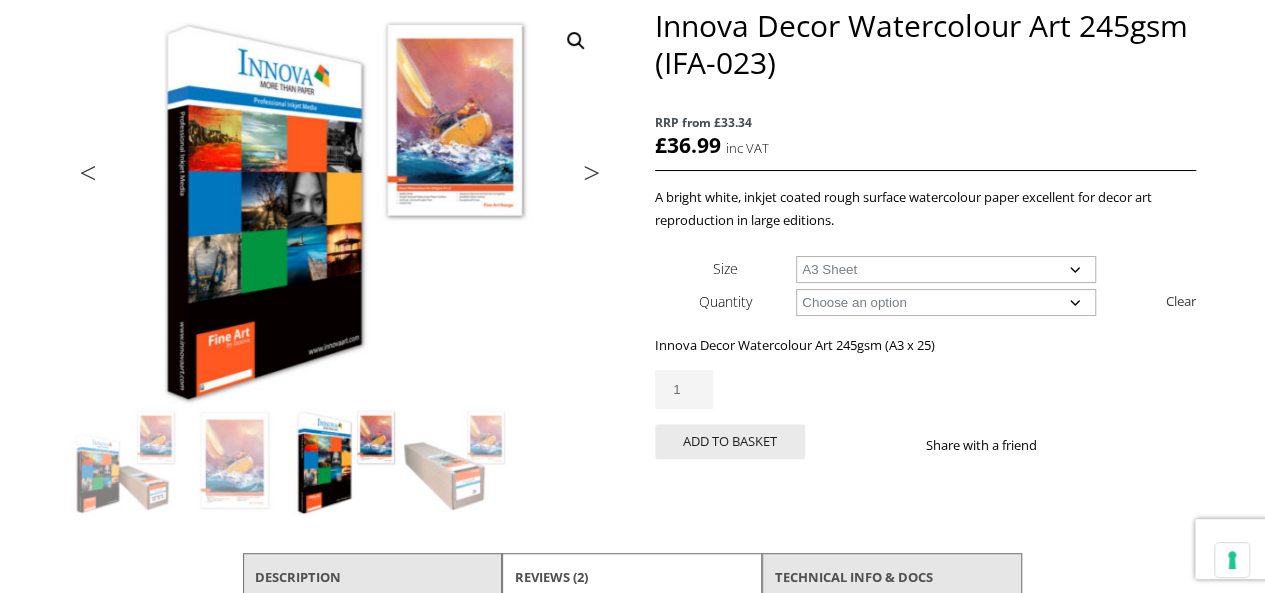 click on "A bright white, inkjet coated rough surface watercolour paper excellent for decor art reproduction in large editions." at bounding box center [925, 209] 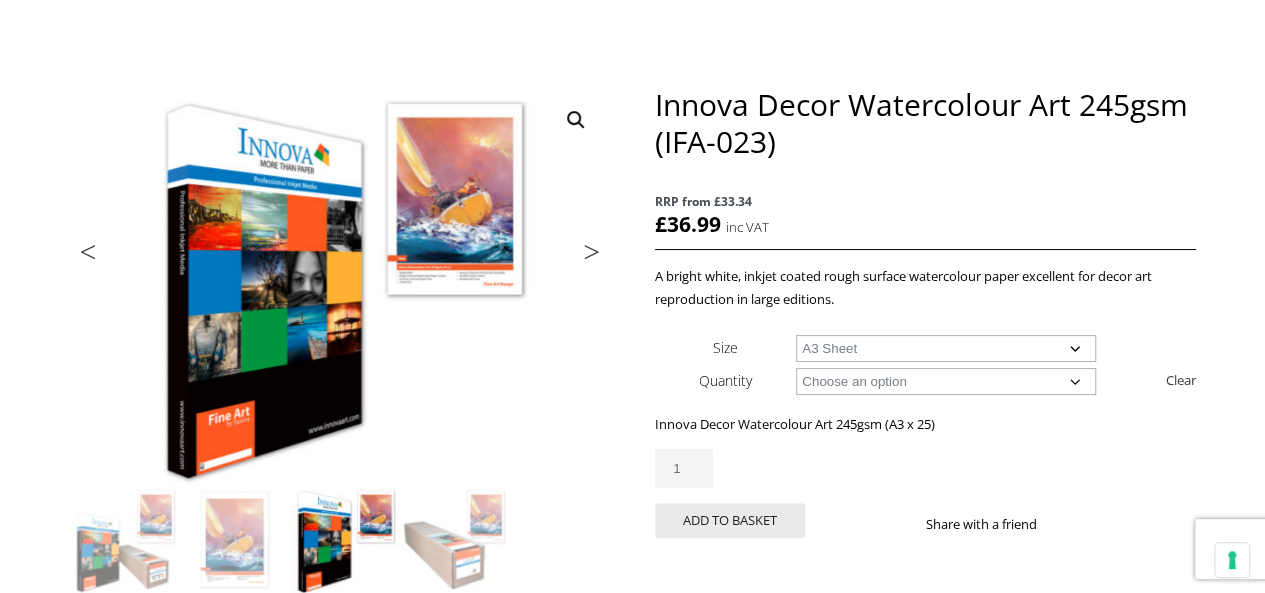 scroll, scrollTop: 188, scrollLeft: 0, axis: vertical 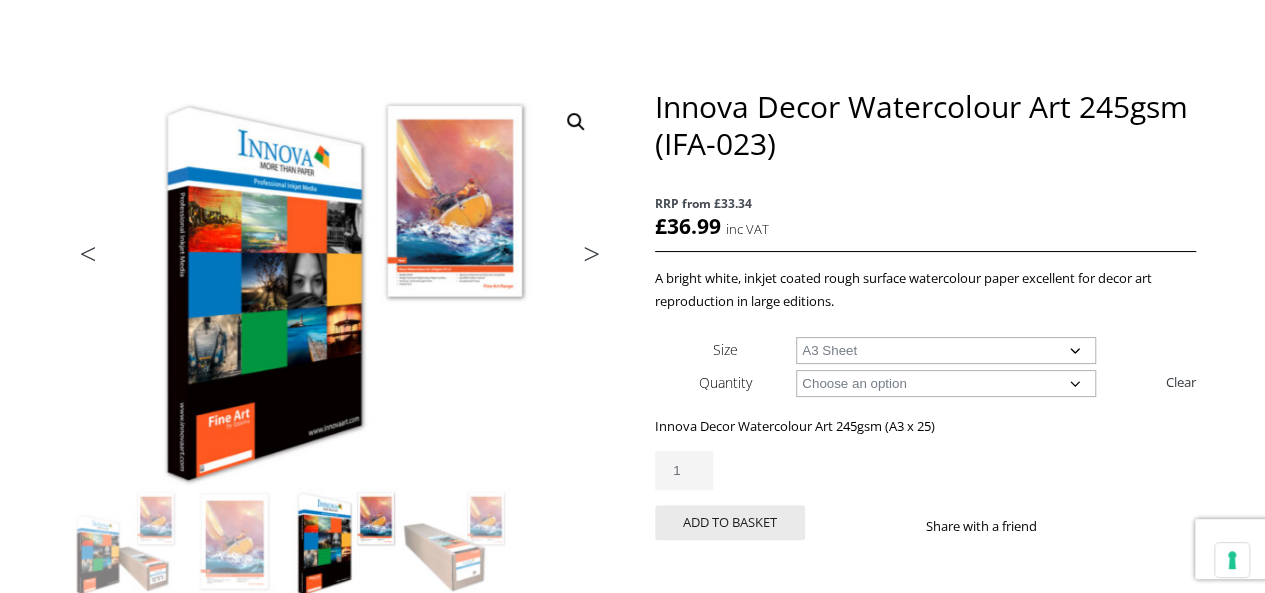 click on "Choose an option A4 Sheet A3 Sheet A3+ Sheet A2 Sheet" 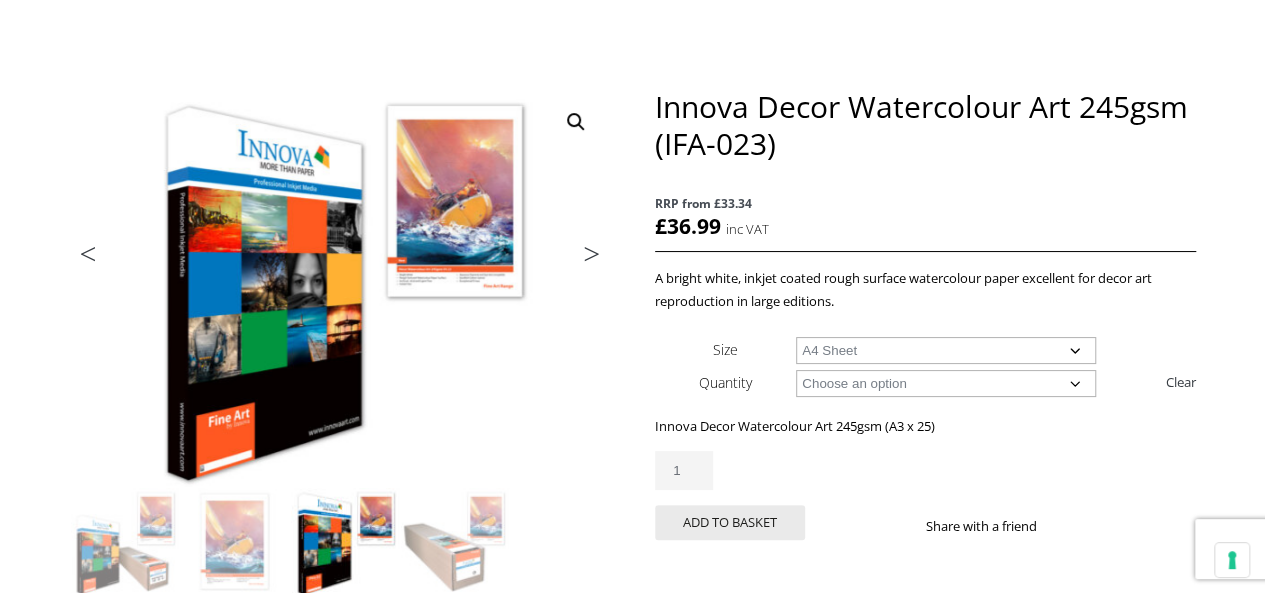 click on "Choose an option A4 Sheet A3 Sheet A3+ Sheet A2 Sheet" 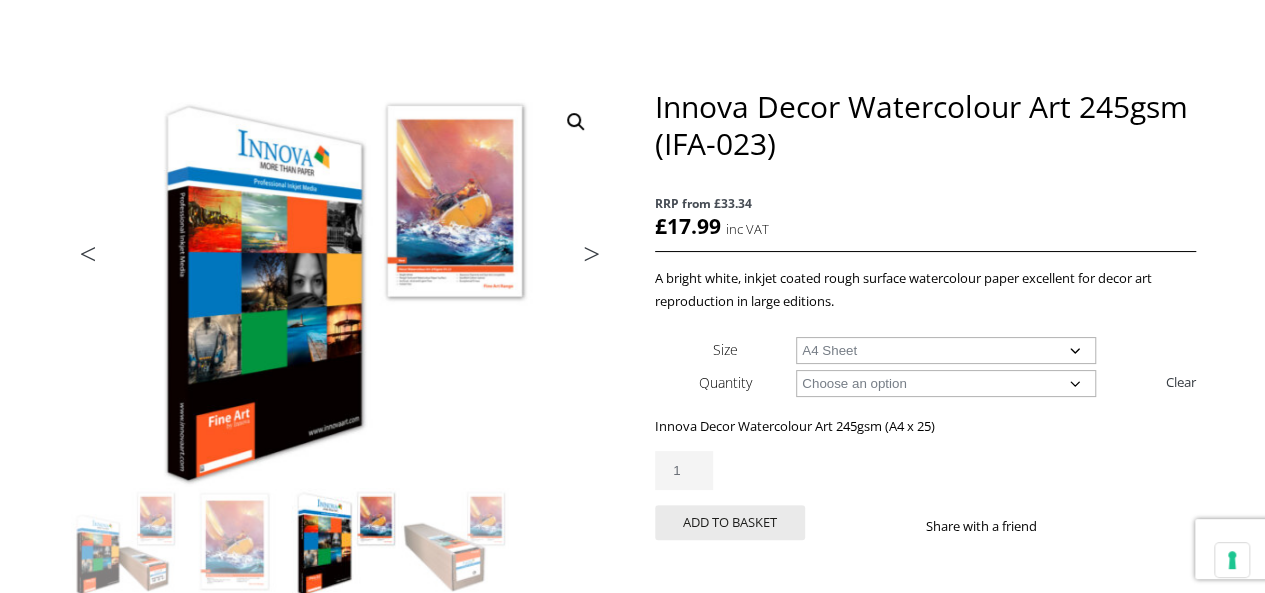 click on "Choose an option A4 Sheet A3 Sheet A3+ Sheet A2 Sheet" 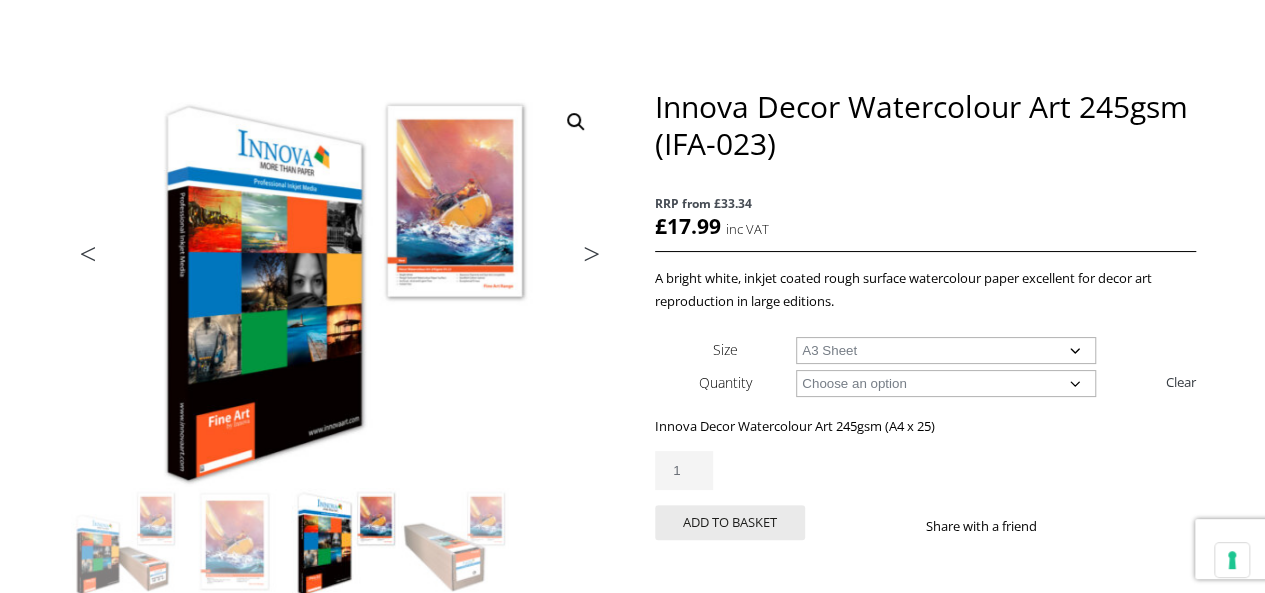 click on "Choose an option A4 Sheet A3 Sheet A3+ Sheet A2 Sheet" 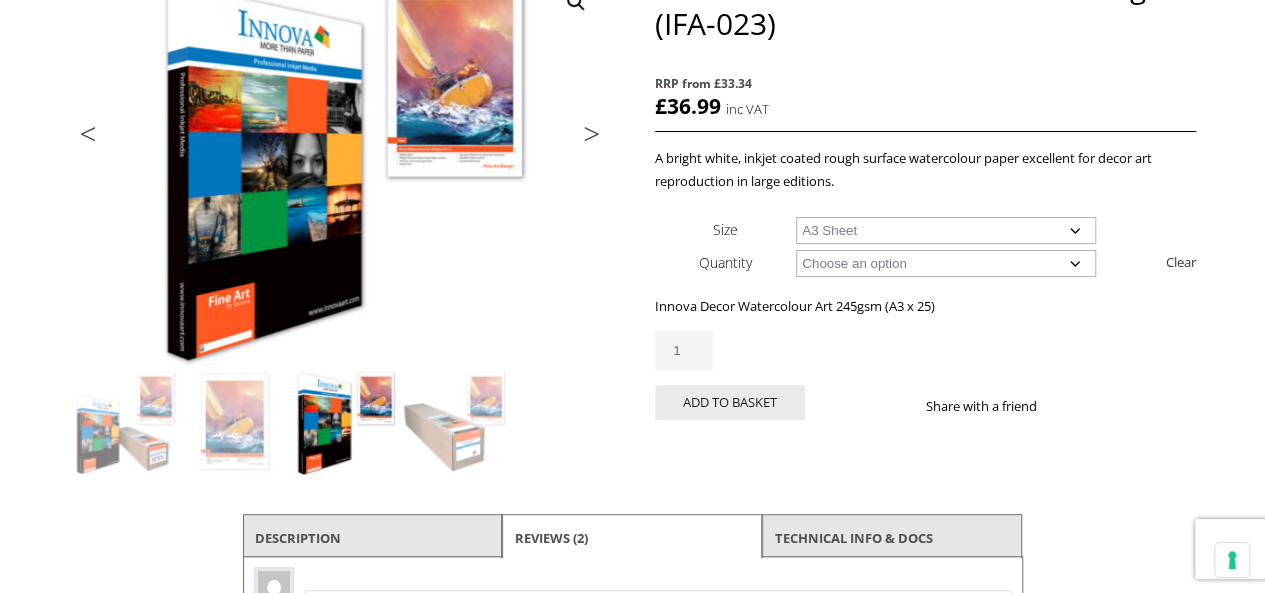 scroll, scrollTop: 312, scrollLeft: 0, axis: vertical 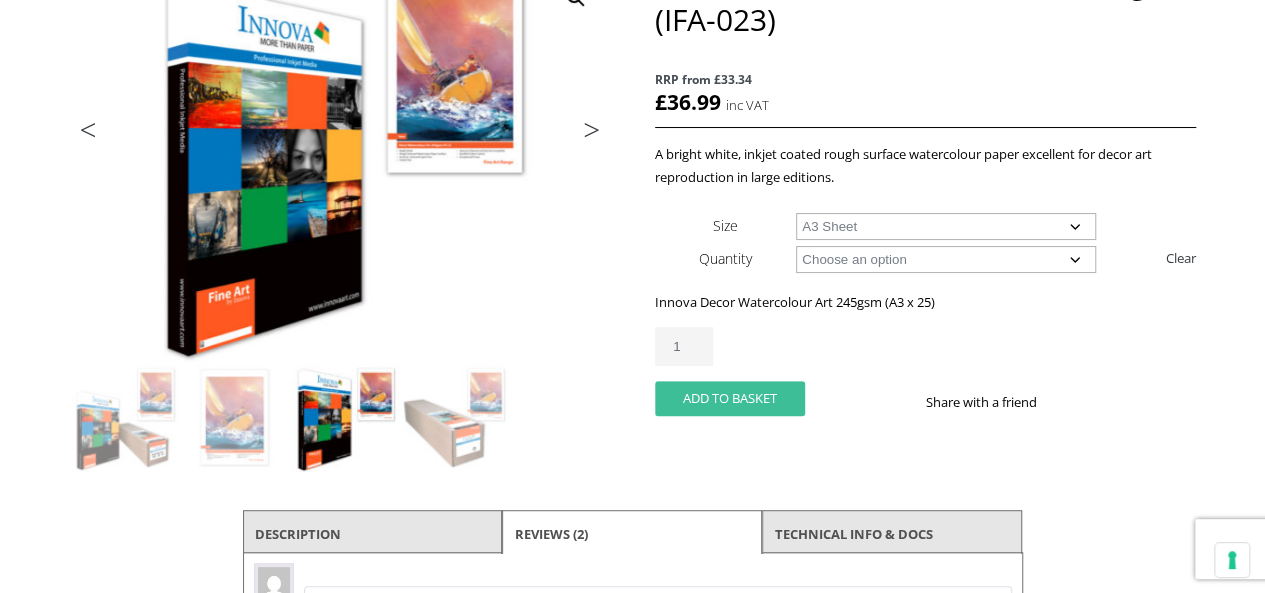 click on "Add to basket" 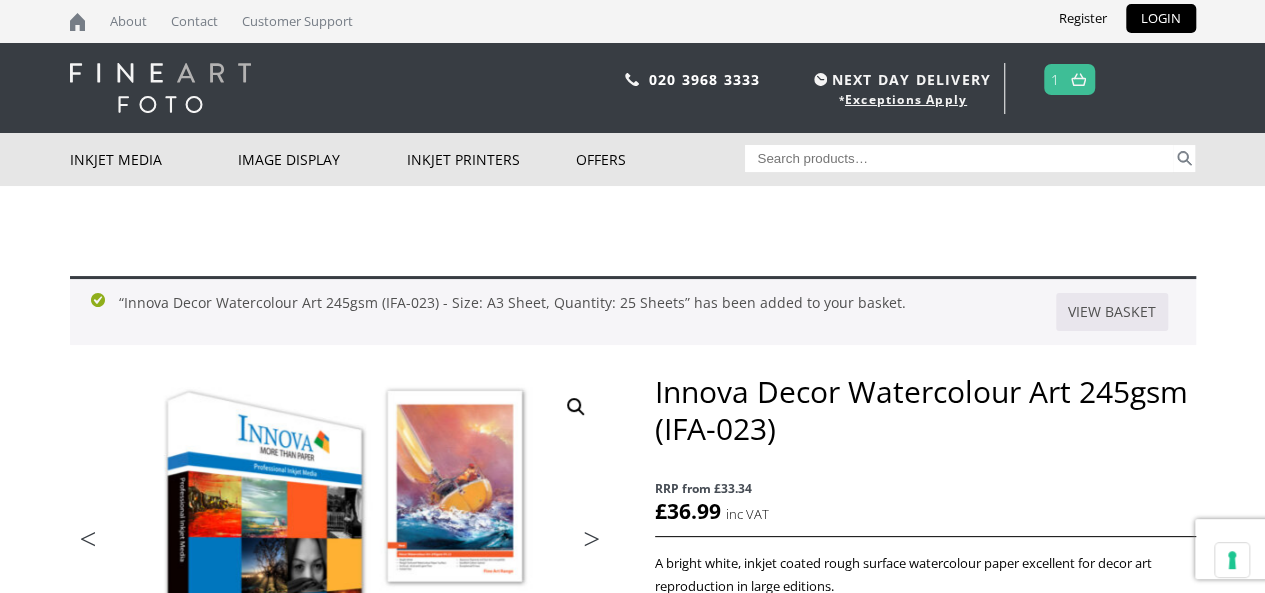 scroll, scrollTop: 436, scrollLeft: 0, axis: vertical 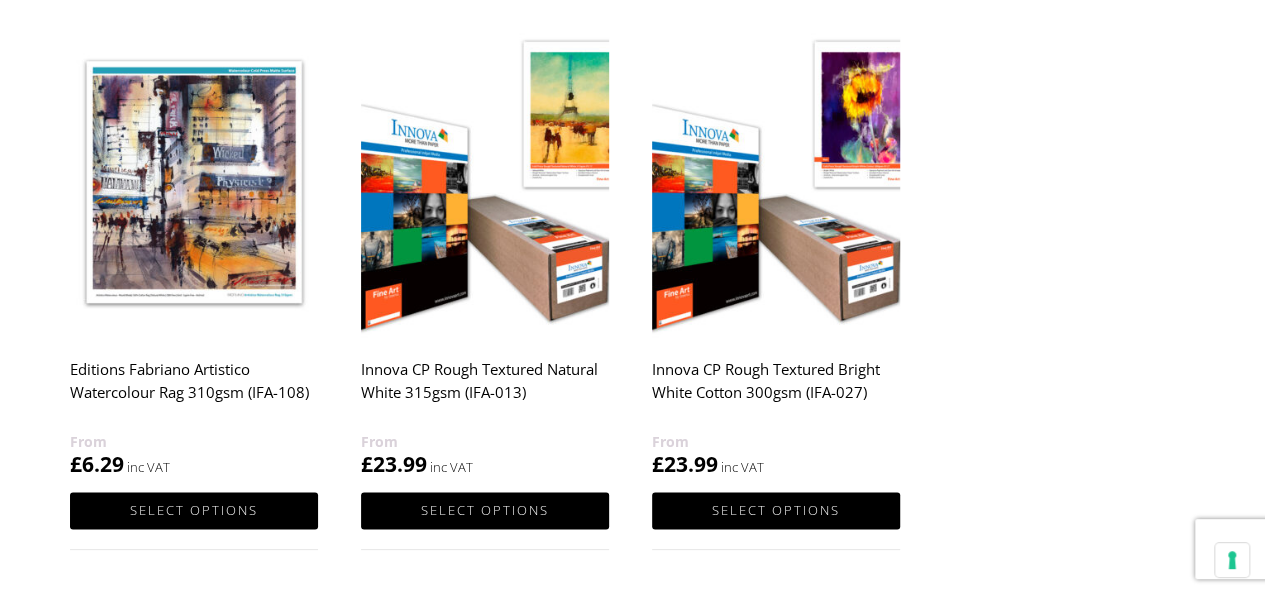 click on "Editions Fabriano Artistico Watercolour Rag 310gsm (IFA-108)" at bounding box center [194, 390] 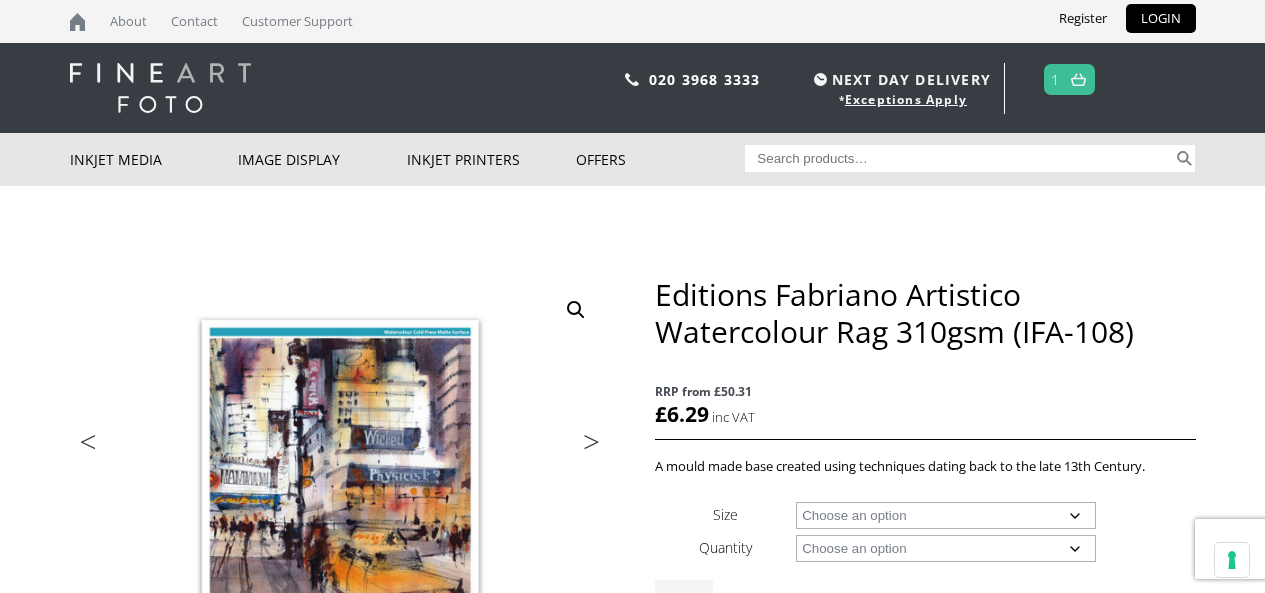 scroll, scrollTop: 0, scrollLeft: 0, axis: both 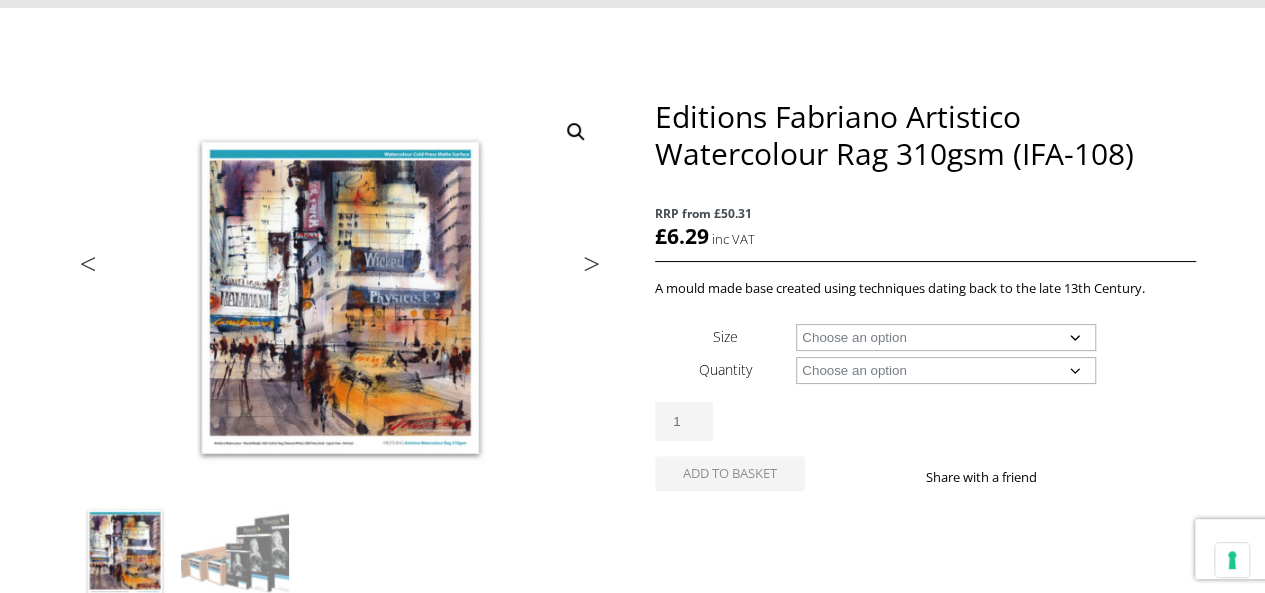 click on "Choose an option A4 Sheet A3 Sheet A3+ Sheet A2 Sheet 17" Wide Roll 24" Wide Roll 36" Wide Roll 44" Wide Roll 60" Wide Roll" 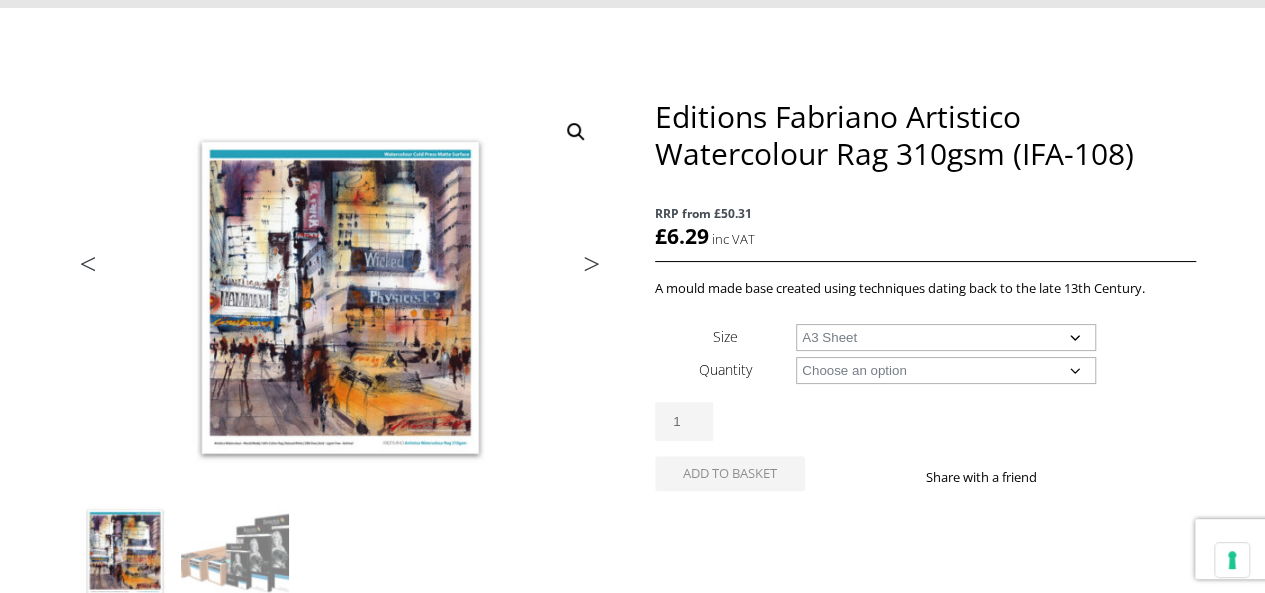 click on "Choose an option A4 Sheet A3 Sheet A3+ Sheet A2 Sheet 17" Wide Roll 24" Wide Roll 36" Wide Roll 44" Wide Roll 60" Wide Roll" 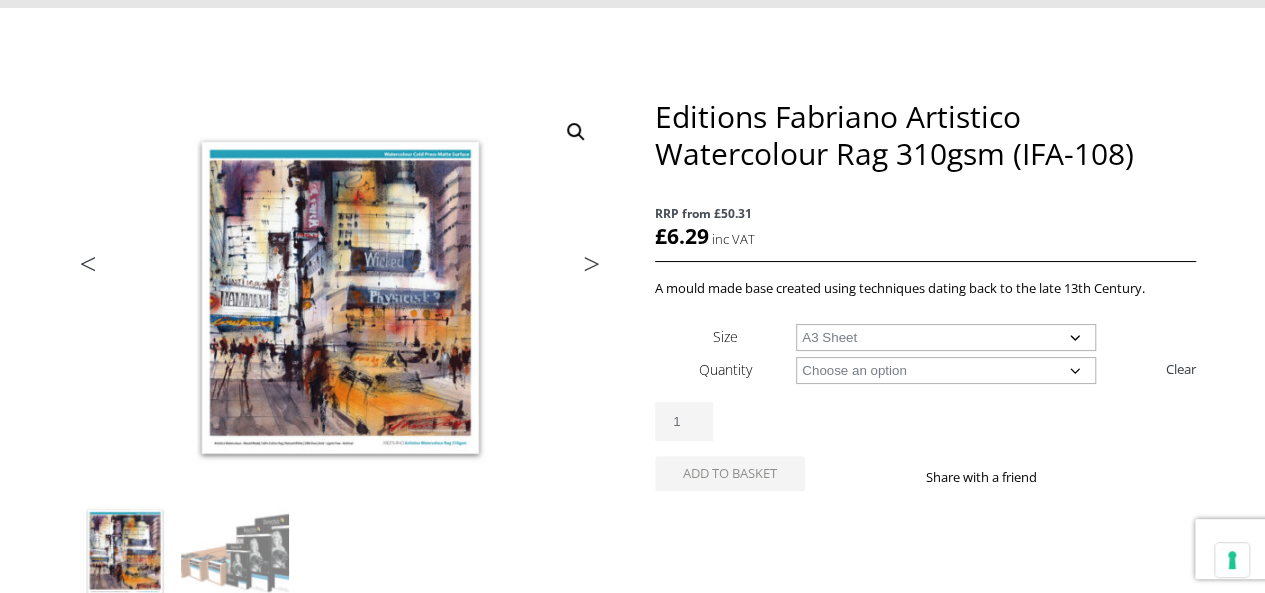 click on "Choose an option 25 Sheets" 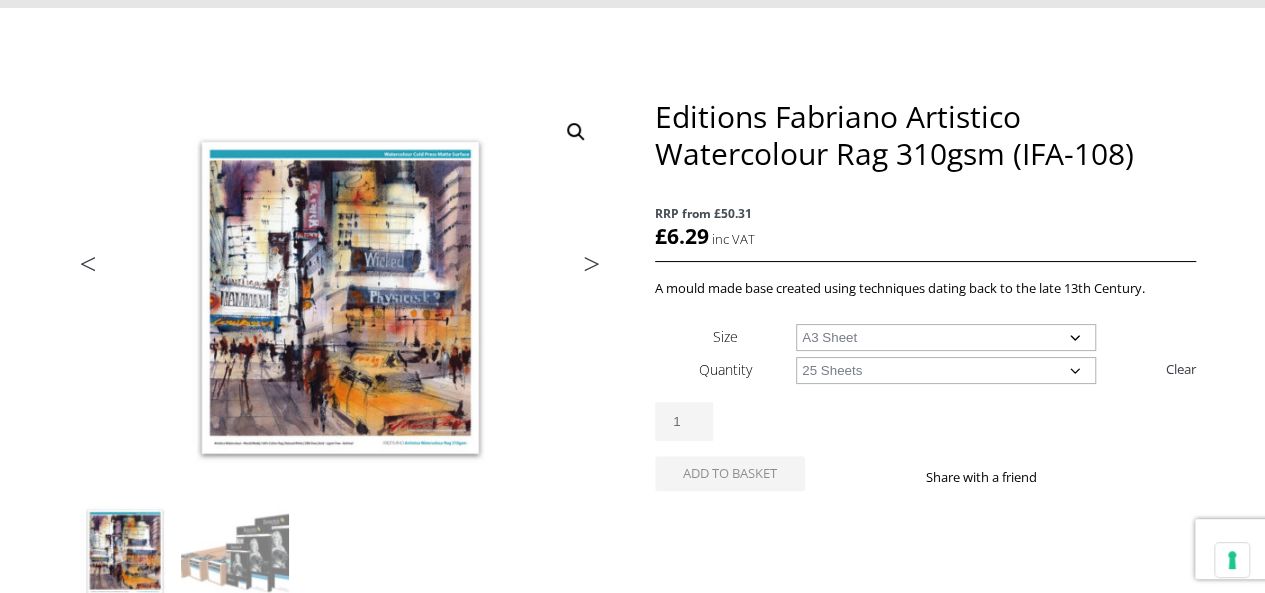 click on "Choose an option 25 Sheets" 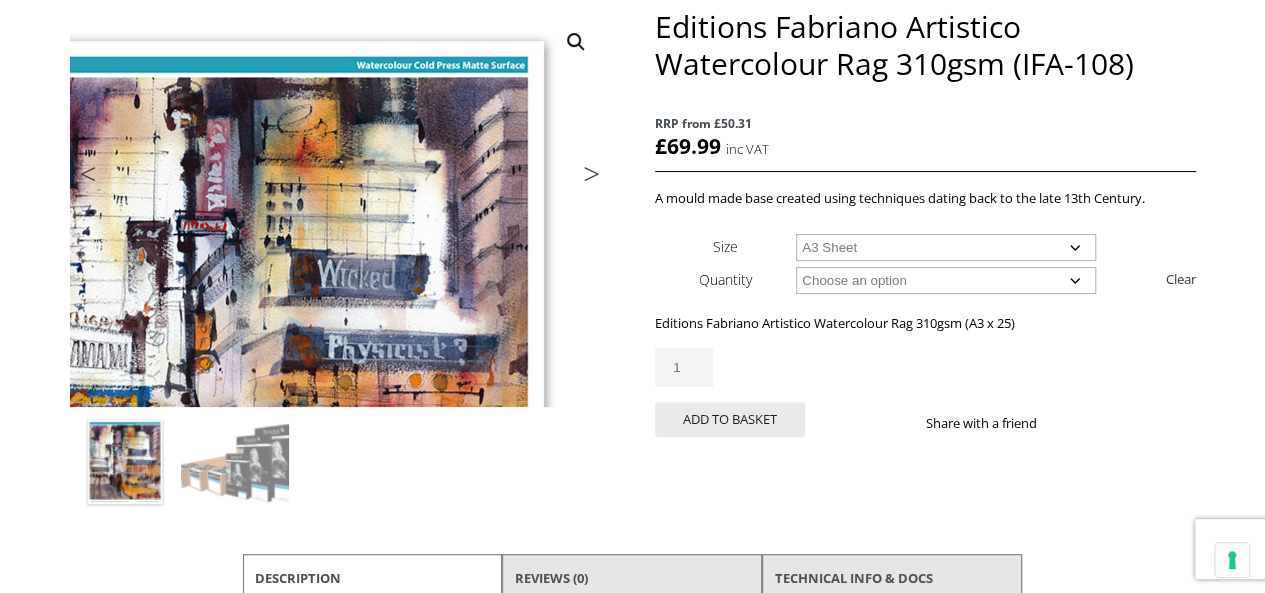 scroll, scrollTop: 271, scrollLeft: 0, axis: vertical 